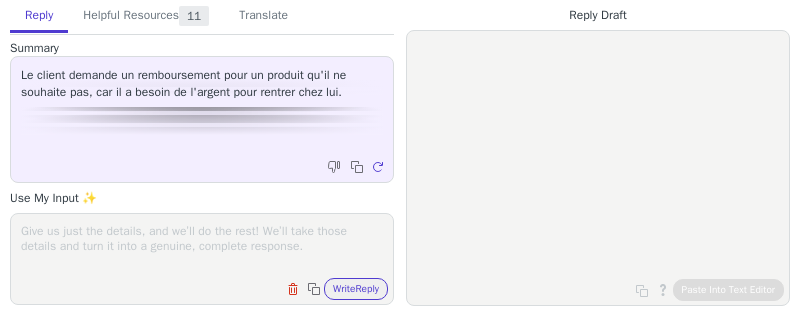 scroll, scrollTop: 0, scrollLeft: 0, axis: both 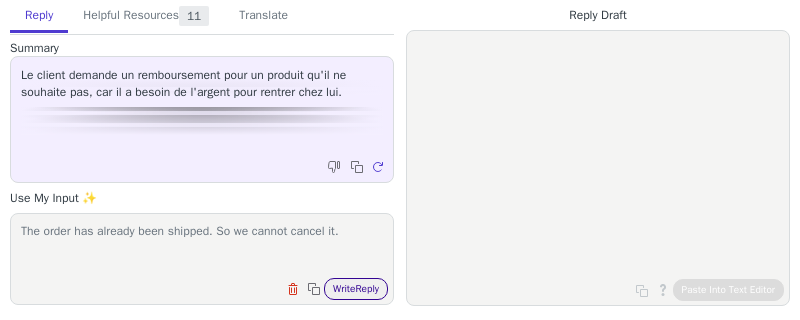 type on "The order has already been shipped. So we cannot cancel it." 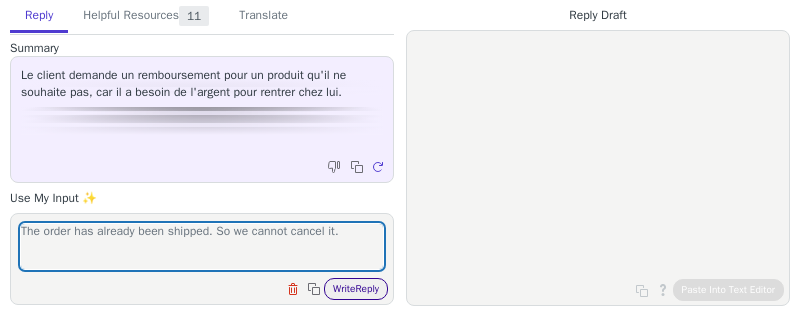 click on "Write  Reply" at bounding box center (356, 289) 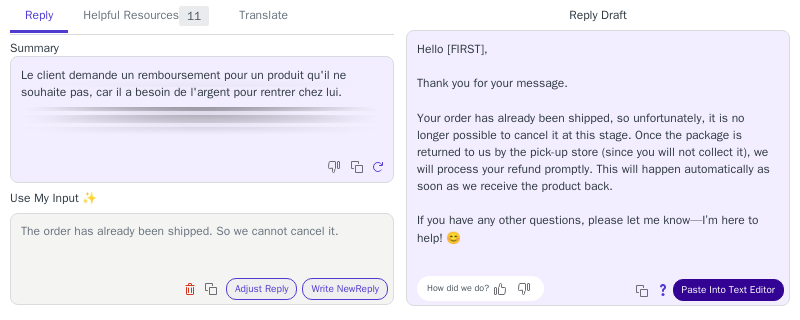 click on "Paste Into Text Editor" at bounding box center [728, 290] 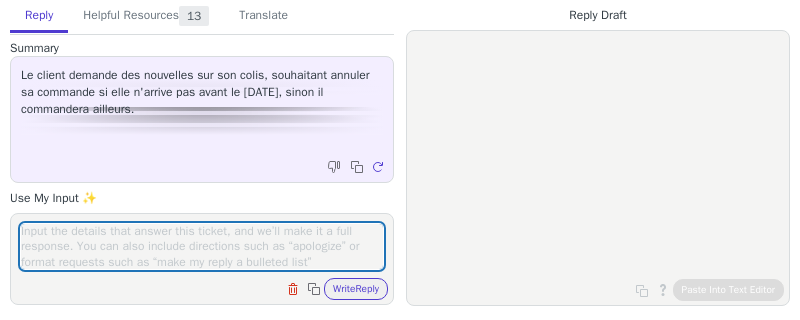 scroll, scrollTop: 0, scrollLeft: 0, axis: both 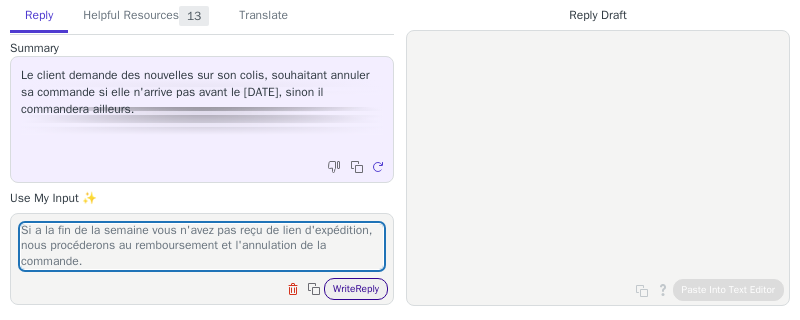 type on "Si a la fin de la semaine vous n'avez pas reçu de lien d'expédition, nous procéderons au remboursement et l'annulation de la commande." 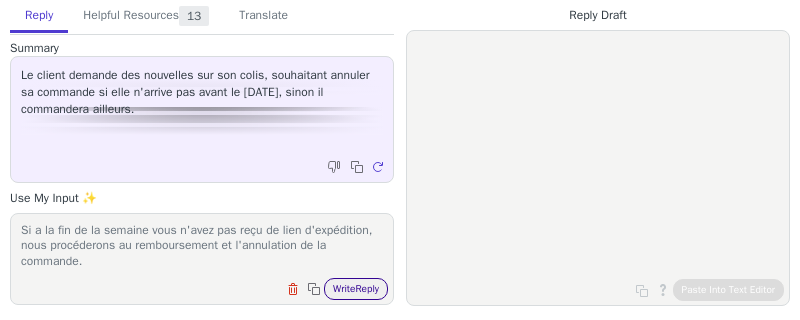 click on "Write  Reply" at bounding box center [356, 289] 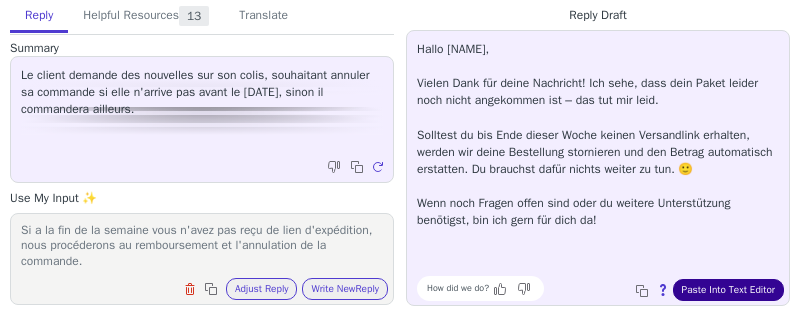 click on "Paste Into Text Editor" at bounding box center [728, 290] 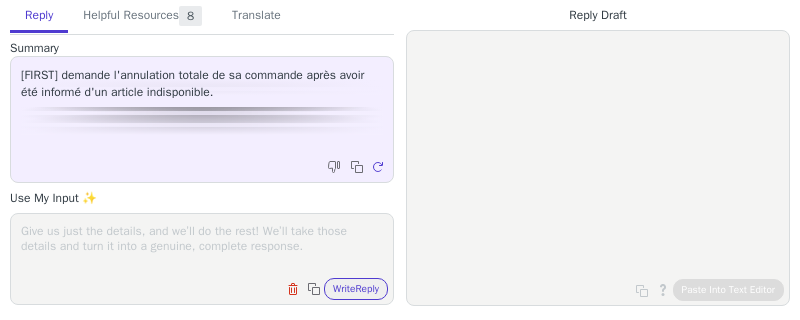 scroll, scrollTop: 0, scrollLeft: 0, axis: both 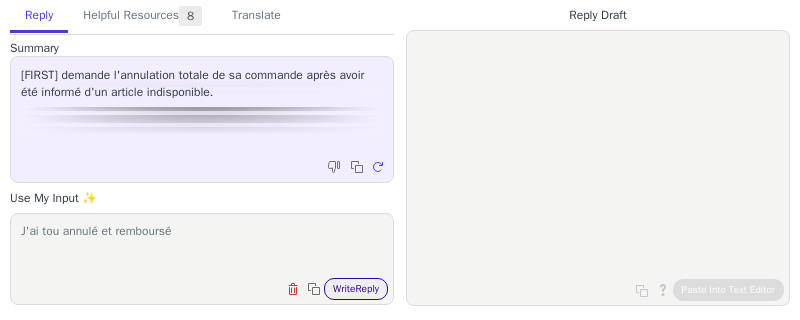 type on "J'ai tou annulé et remboursé" 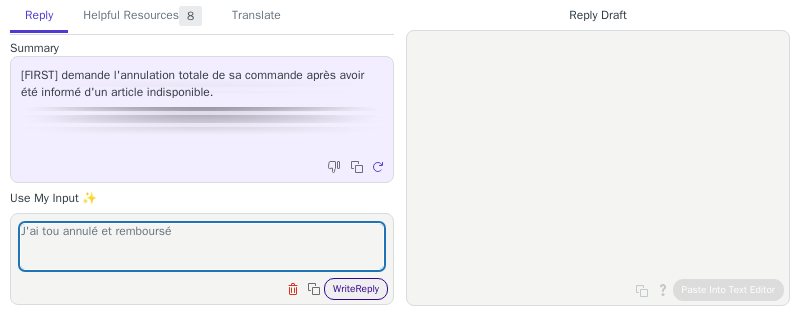 click on "Write  Reply" at bounding box center [356, 289] 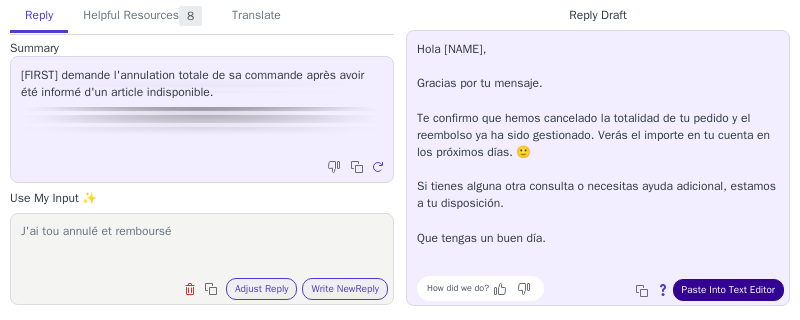 click on "Paste Into Text Editor" at bounding box center (728, 290) 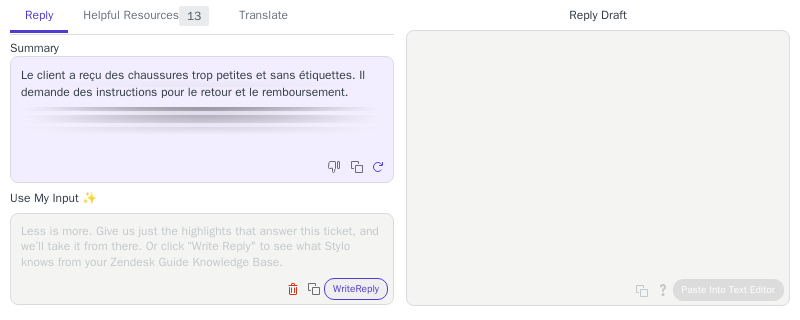 scroll, scrollTop: 0, scrollLeft: 0, axis: both 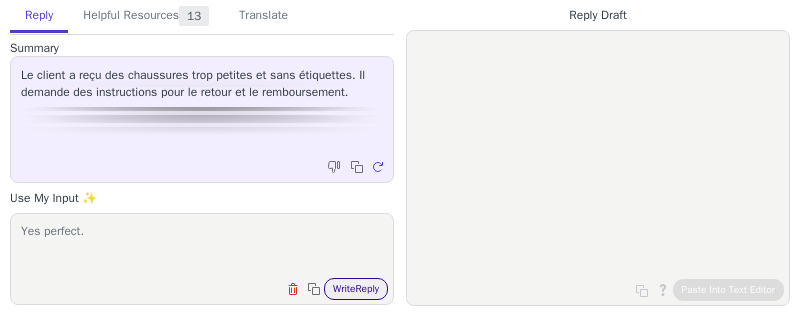 type on "Yes perfect." 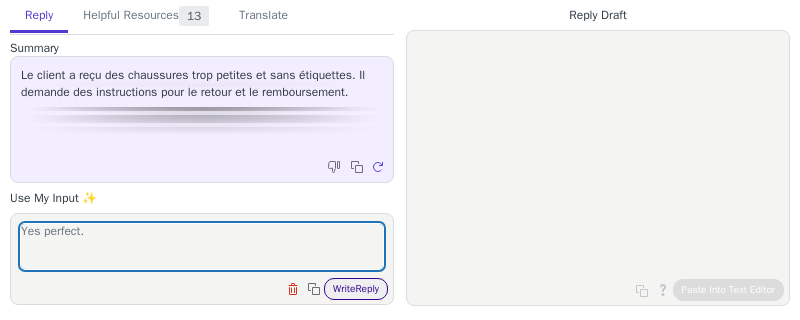click on "Write  Reply" at bounding box center [356, 289] 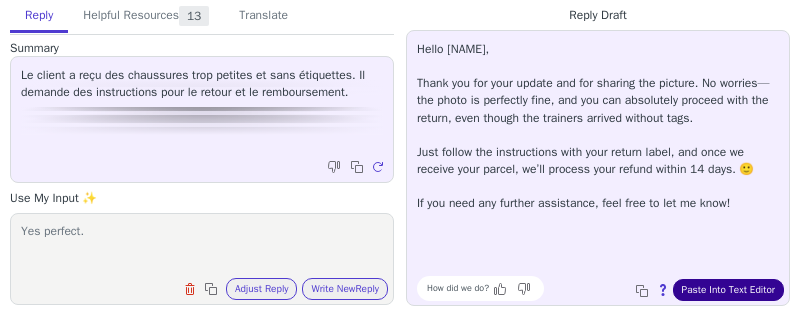click on "Paste Into Text Editor" at bounding box center [728, 290] 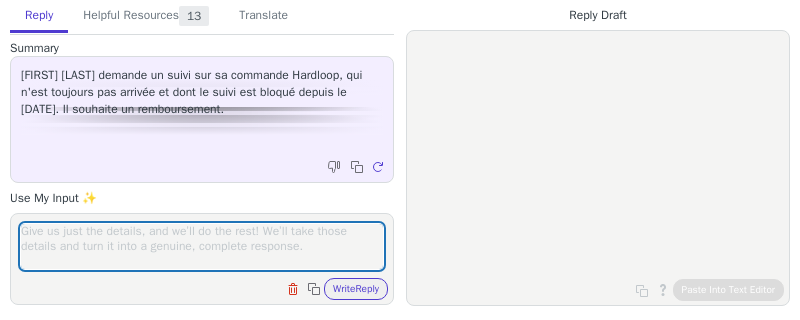 scroll, scrollTop: 0, scrollLeft: 0, axis: both 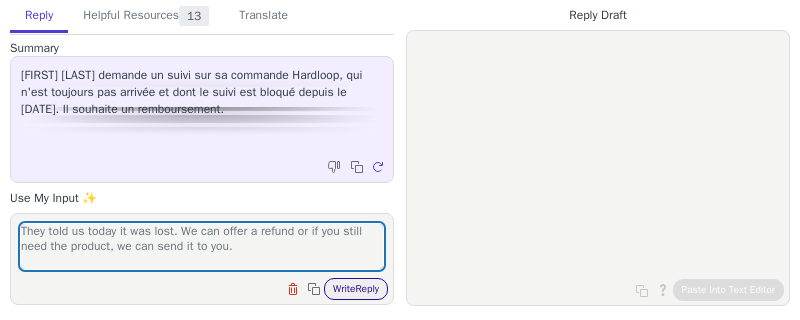 type on "They told us today it was lost. We can offer a refund or if you still need the product, we can send it to you." 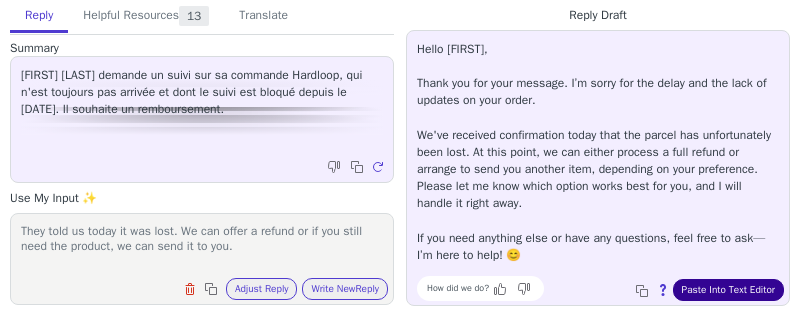 click on "Paste Into Text Editor" at bounding box center (728, 290) 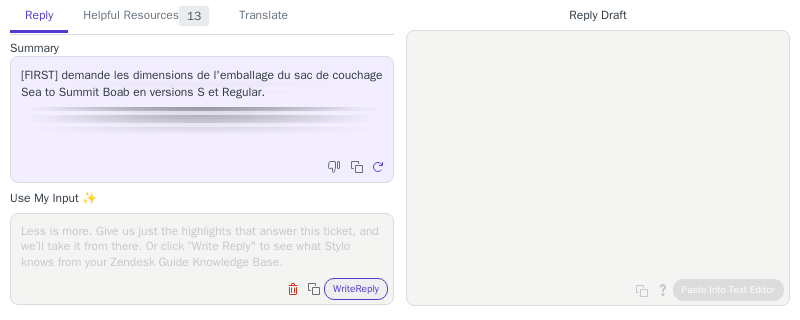 scroll, scrollTop: 0, scrollLeft: 0, axis: both 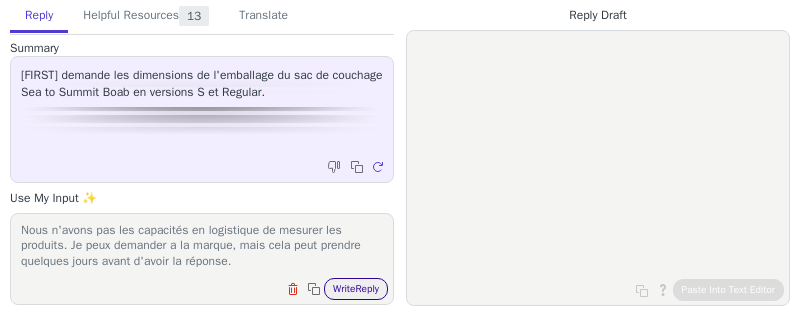 type on "Nous n'avons pas les capacités en logistique de mesurer les produits. Je peux demander a la marque, mais cela peut prendre quelques jours avant d'avoir la réponse." 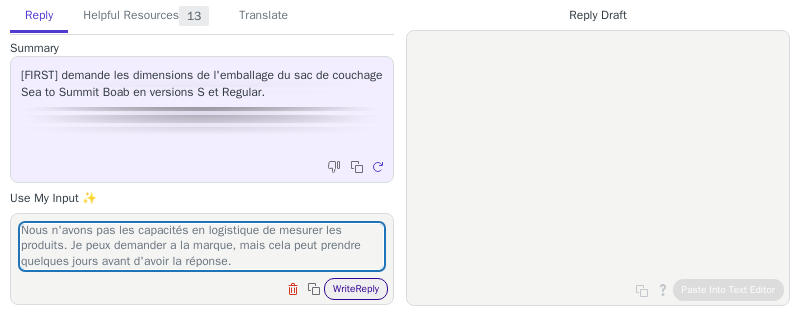 click on "Write  Reply" at bounding box center (356, 289) 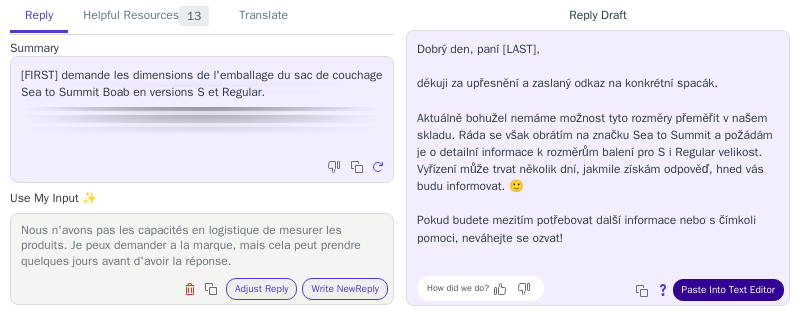 click on "Paste Into Text Editor" at bounding box center [728, 290] 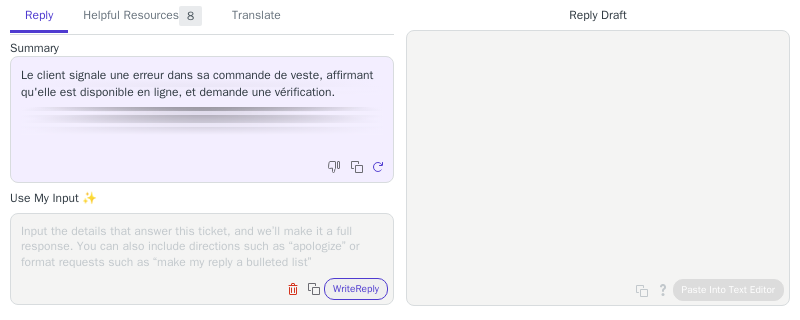 scroll, scrollTop: 0, scrollLeft: 0, axis: both 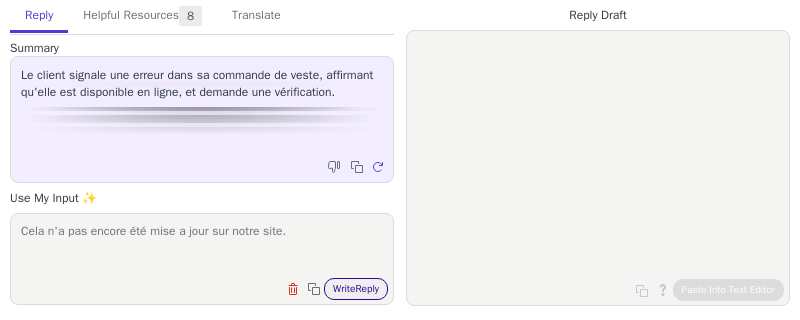 type on "Cela n'a pas encore été mise a jour sur notre site." 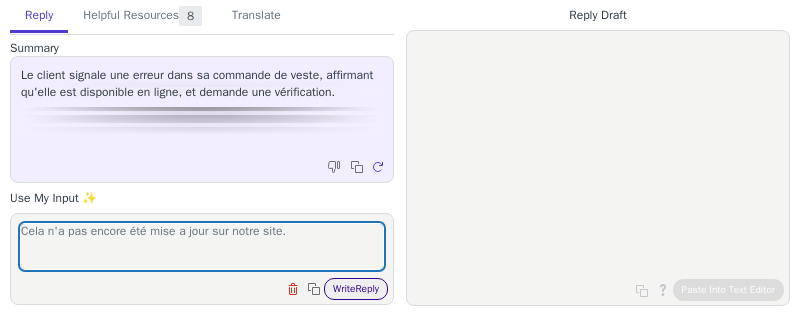 click on "Write  Reply" at bounding box center [356, 289] 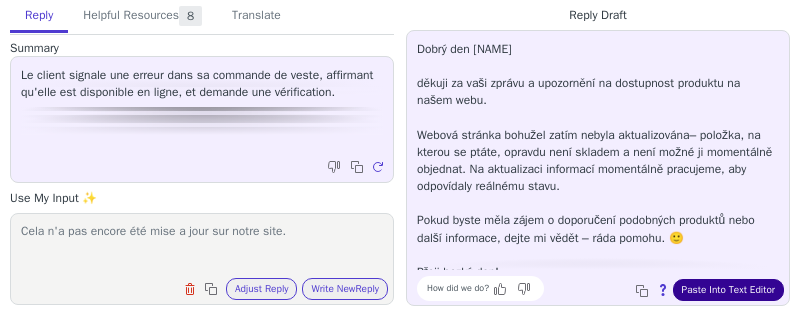 click on "Paste Into Text Editor" at bounding box center (728, 290) 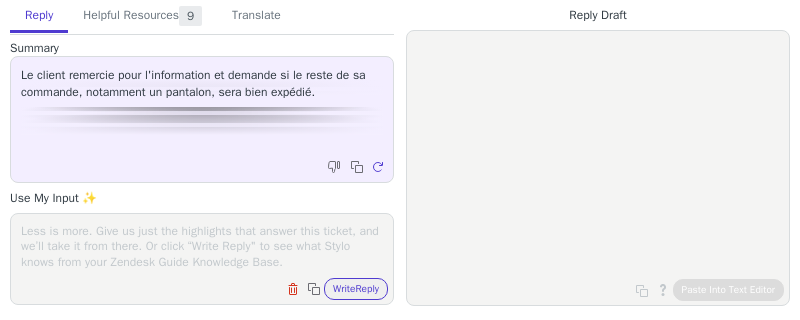 scroll, scrollTop: 0, scrollLeft: 0, axis: both 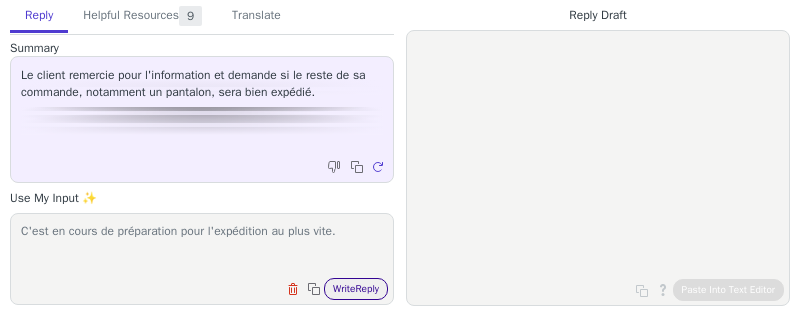 type on "C'est en cours de préparation pour l'expédition au plus vite." 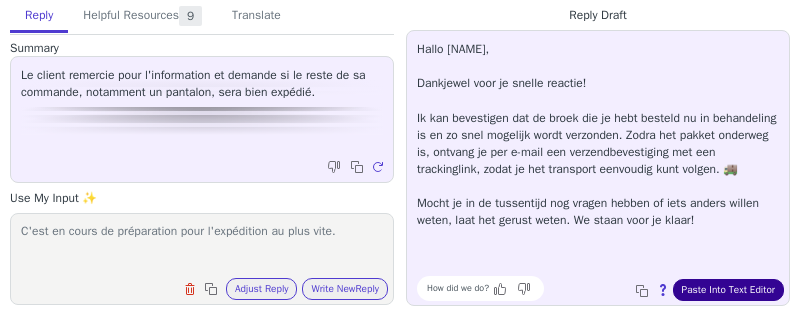 click on "Paste Into Text Editor" at bounding box center [728, 290] 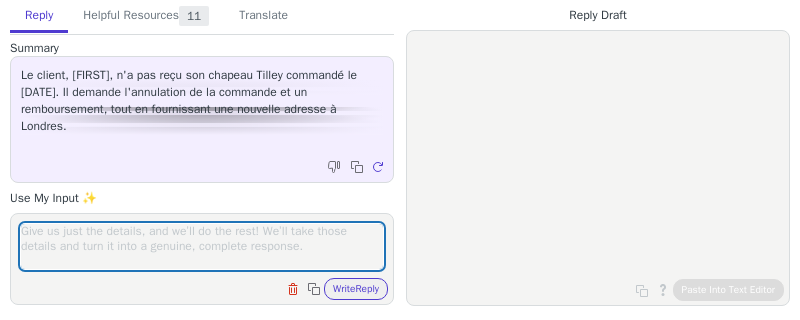 scroll, scrollTop: 0, scrollLeft: 0, axis: both 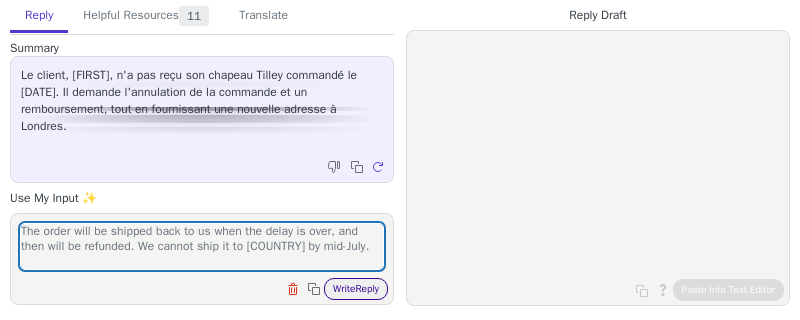 type on "The order will be shipped back to us when the delay is over, and then will be refunded. We cannot ship it to [COUNTRY] by mid-July." 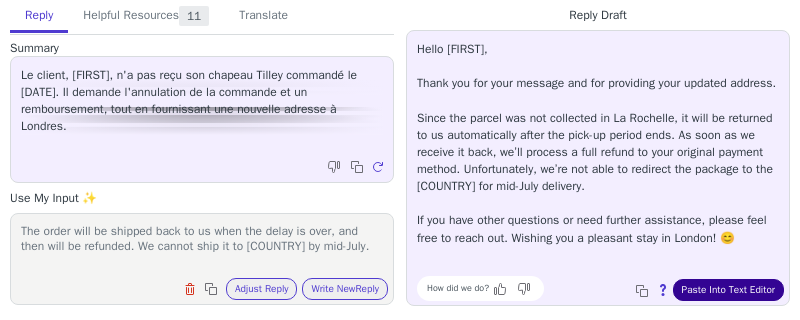 click on "Paste Into Text Editor" at bounding box center (728, 290) 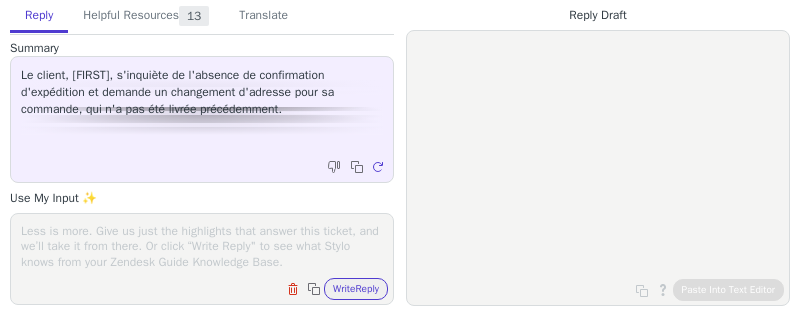 scroll, scrollTop: 0, scrollLeft: 0, axis: both 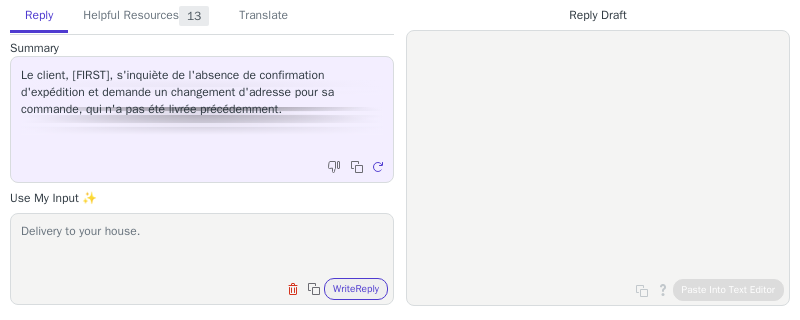 paste on "Knickweg 11A" 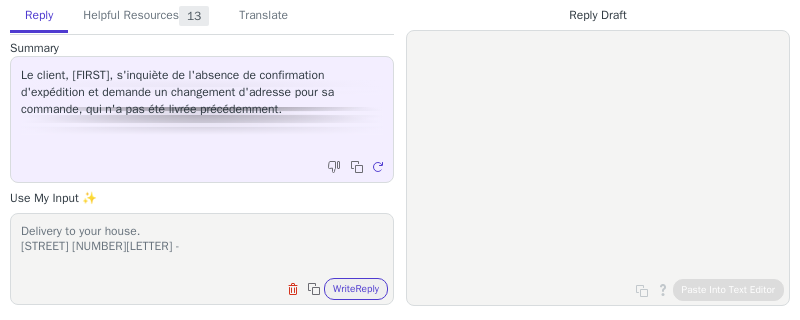 paste on "Hamburg" 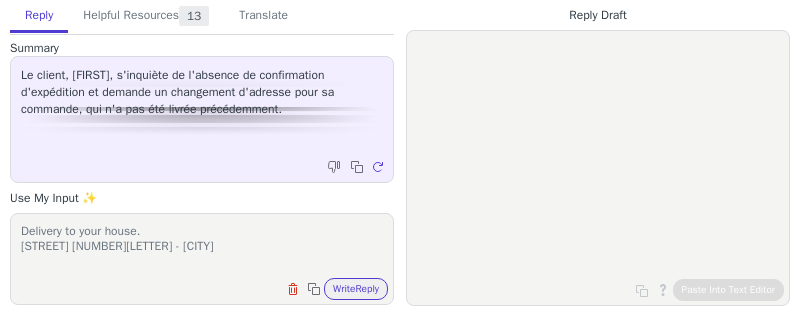 type on "Delivery to your house.
Knickweg 11A - Hamburg" 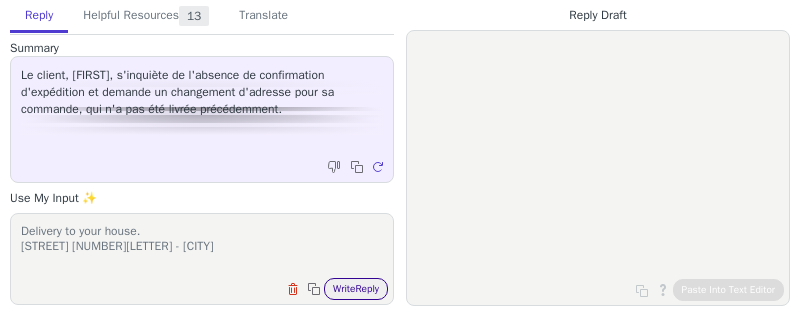 click on "Write  Reply" at bounding box center [356, 289] 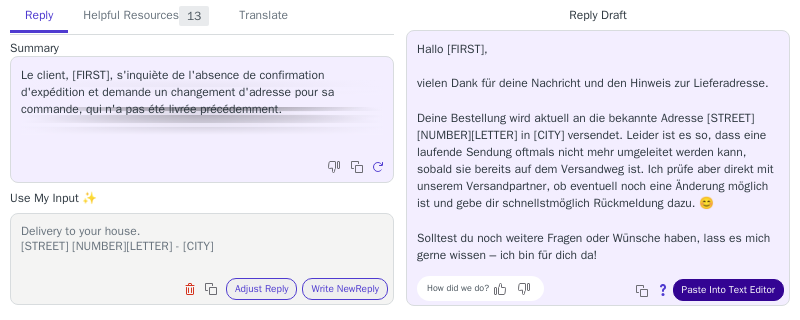 click on "Paste Into Text Editor" at bounding box center (728, 290) 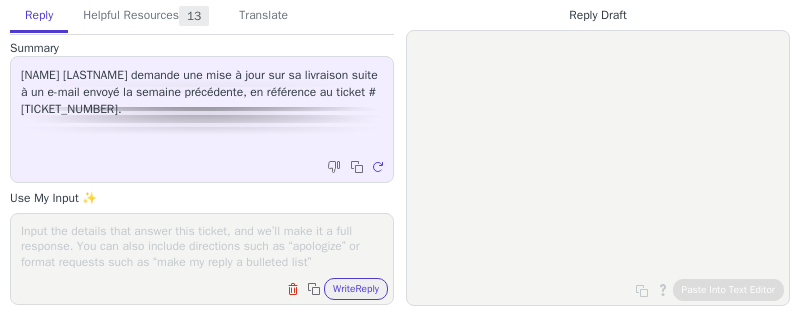 scroll, scrollTop: 0, scrollLeft: 0, axis: both 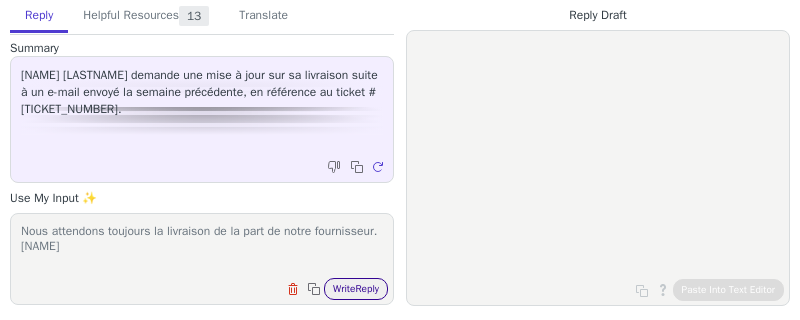 type on "Nous attendons toujours la livraison de la part de notre fournisseur." 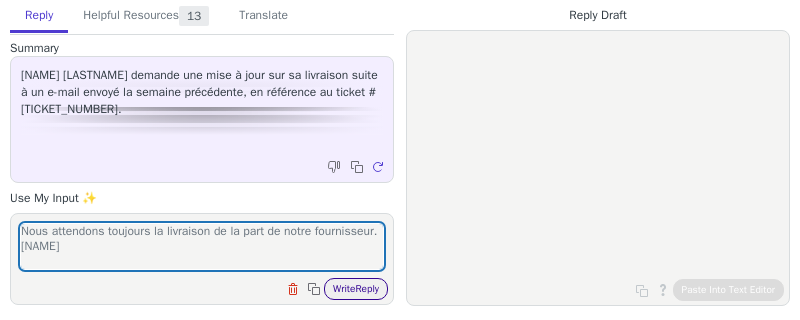 click on "Write  Reply" at bounding box center (356, 289) 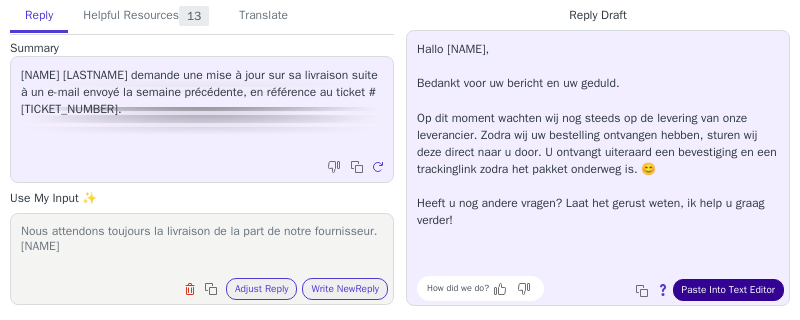 click on "Paste Into Text Editor" at bounding box center [728, 290] 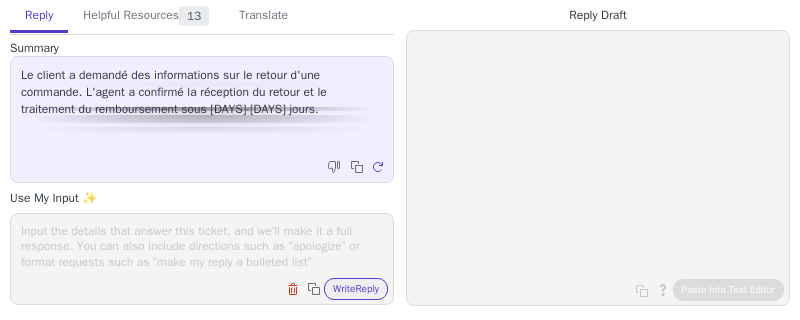 scroll, scrollTop: 0, scrollLeft: 0, axis: both 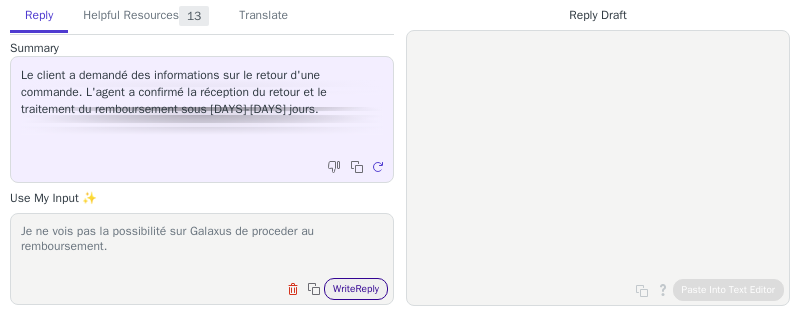 type on "Je ne vois pas la possibilité sur Galaxus de proceder au remboursement." 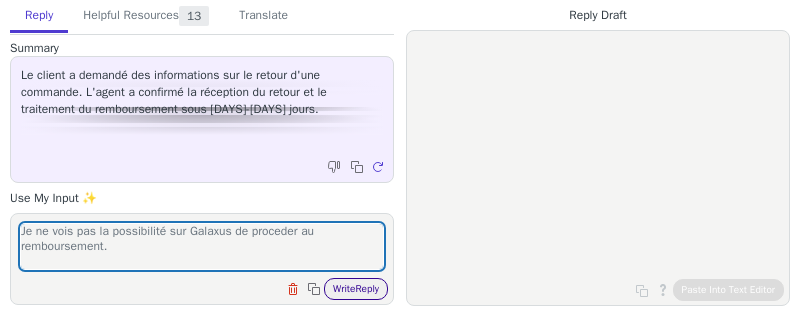 click on "Write  Reply" at bounding box center [356, 289] 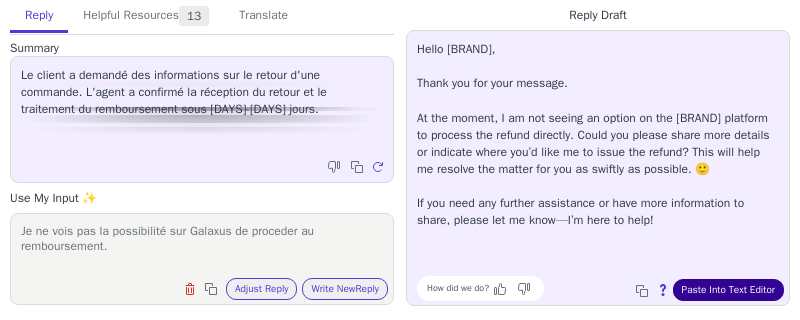 click on "Paste Into Text Editor" at bounding box center (728, 290) 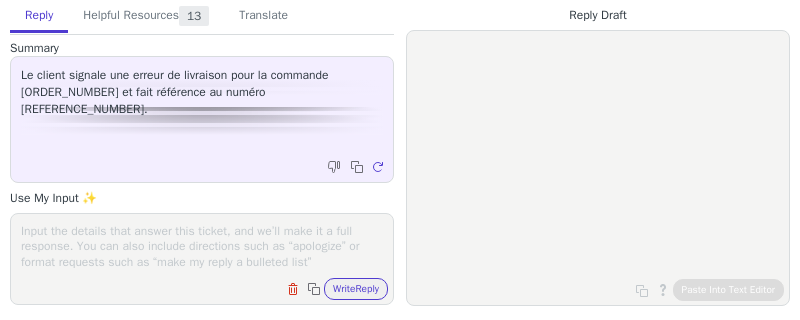 scroll, scrollTop: 0, scrollLeft: 0, axis: both 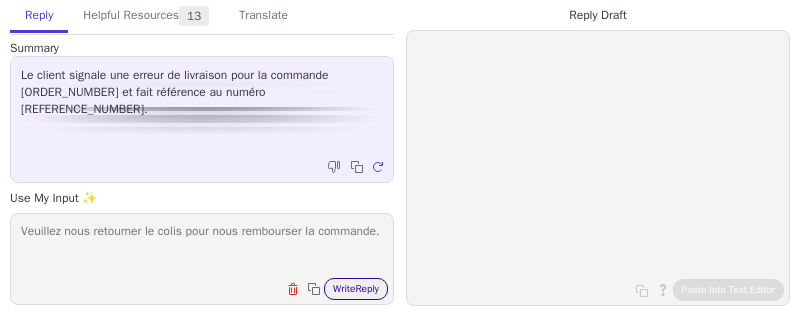 type on "Veuillez nous retourner le colis pour nous rembourser la commande." 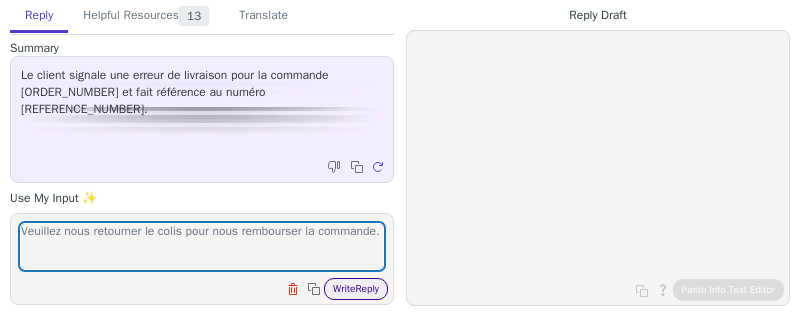 click on "Write  Reply" at bounding box center (356, 289) 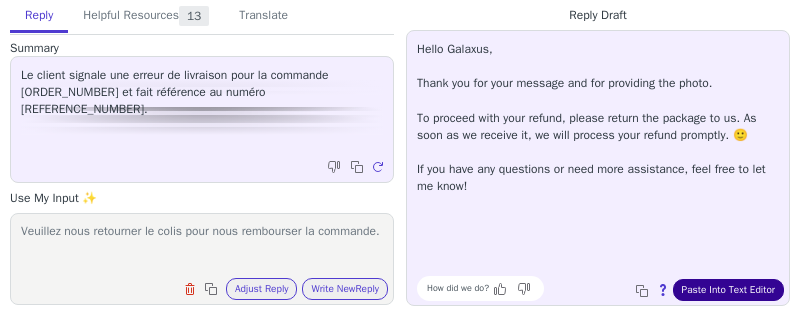 click on "Paste Into Text Editor" at bounding box center (728, 290) 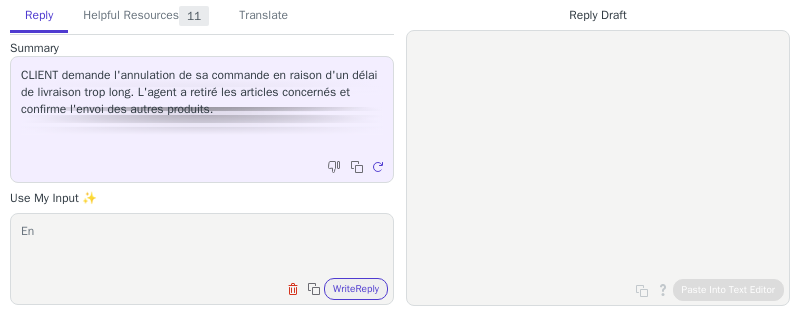 scroll, scrollTop: 0, scrollLeft: 0, axis: both 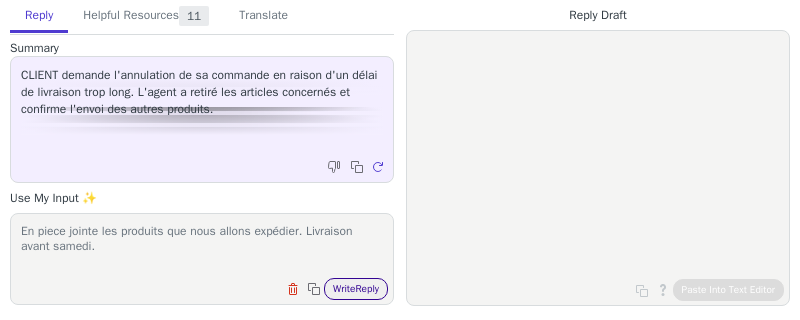 type on "En piece jointe les produits que nous allons expédier. Livraison avant samedi." 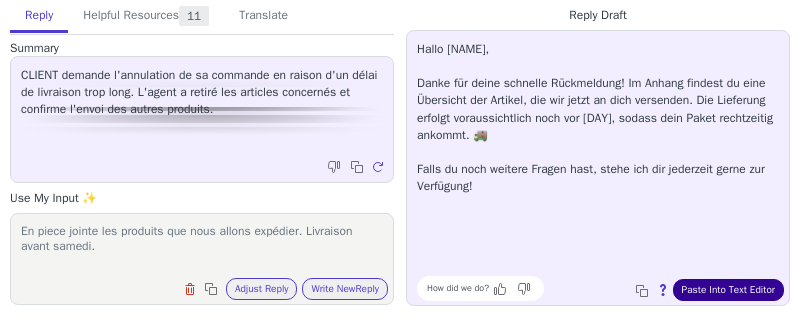 click on "Paste Into Text Editor" at bounding box center [728, 290] 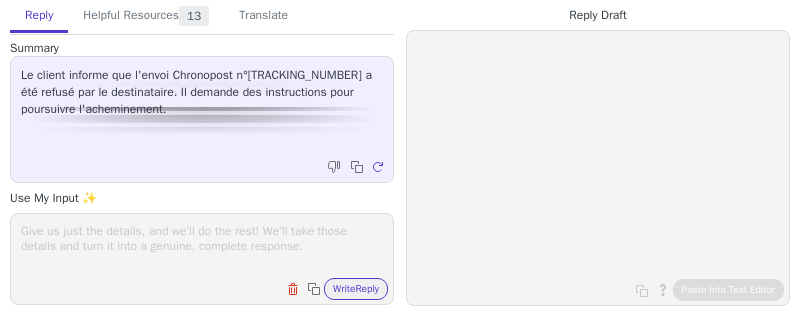 scroll, scrollTop: 0, scrollLeft: 0, axis: both 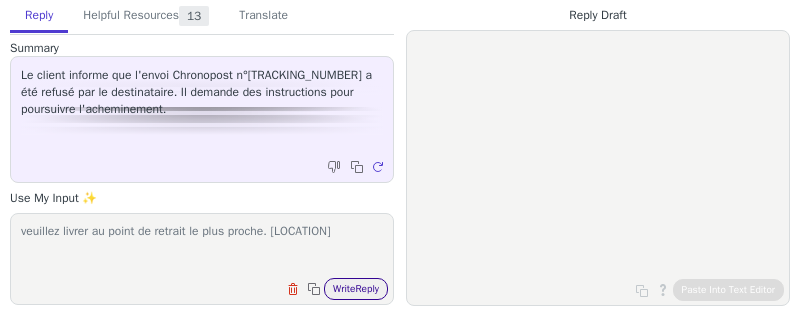 type on "veuillez livrer au point de retrait le plus proche. [LOCATION]" 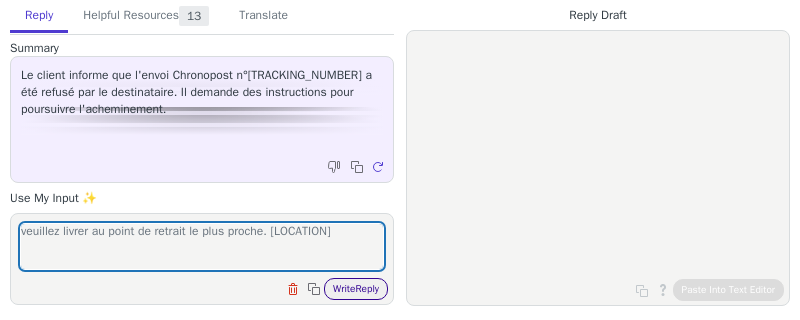 click on "Write  Reply" at bounding box center (356, 289) 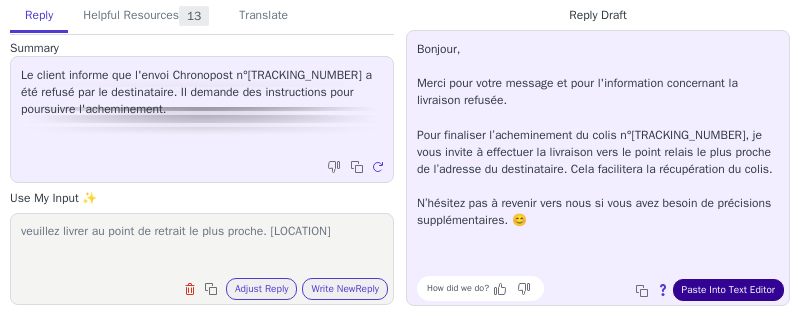 click on "Paste Into Text Editor" at bounding box center (728, 290) 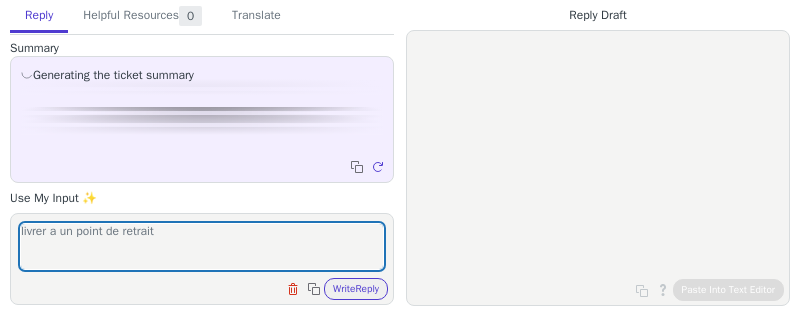 scroll, scrollTop: 0, scrollLeft: 0, axis: both 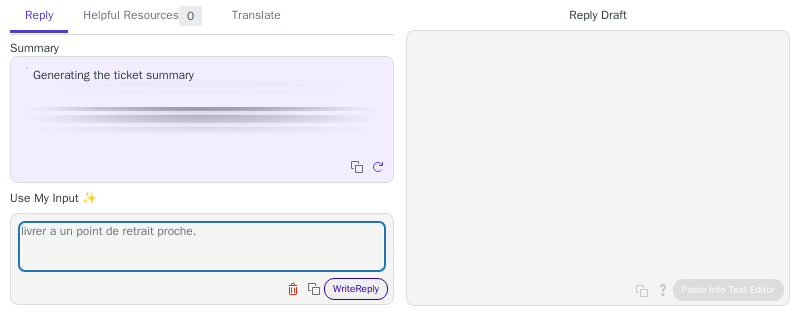 type on "livrer a un point de retrait proche." 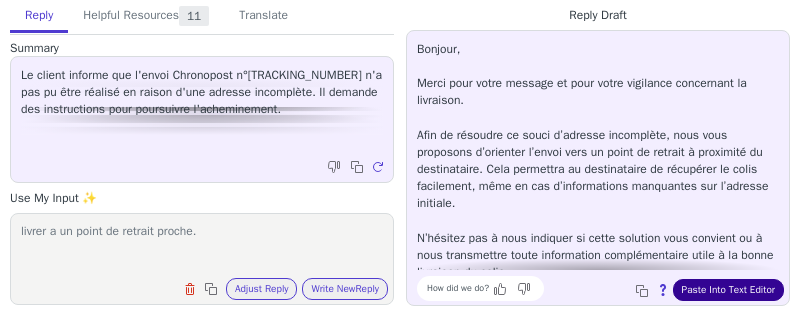 click on "Paste Into Text Editor" at bounding box center (728, 290) 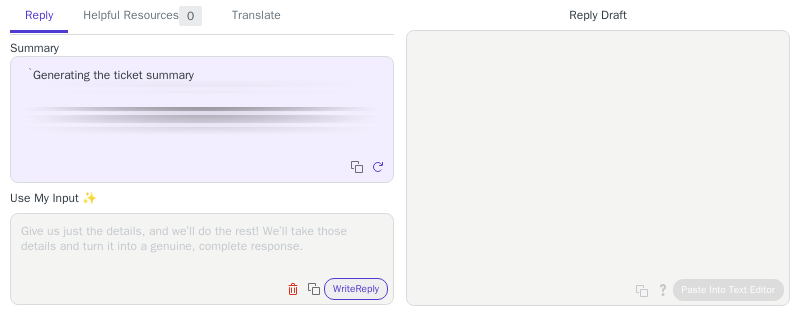 scroll, scrollTop: 0, scrollLeft: 0, axis: both 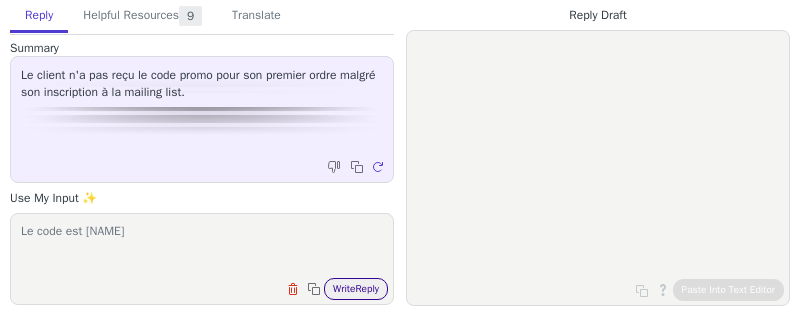 type on "Le code est Ciao5" 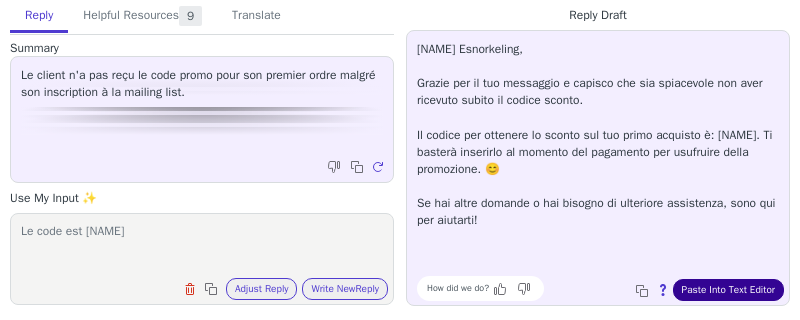 click on "Paste Into Text Editor" at bounding box center (728, 290) 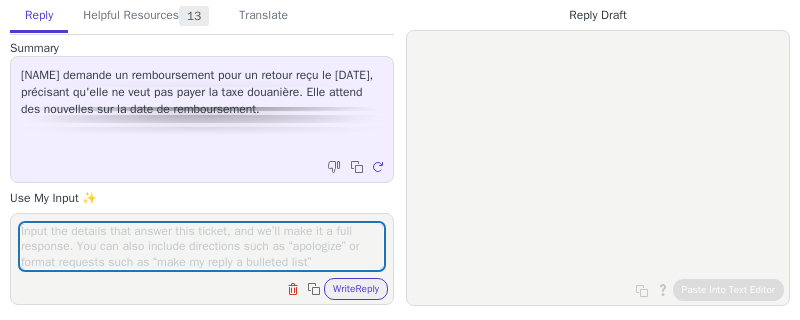 scroll, scrollTop: 0, scrollLeft: 0, axis: both 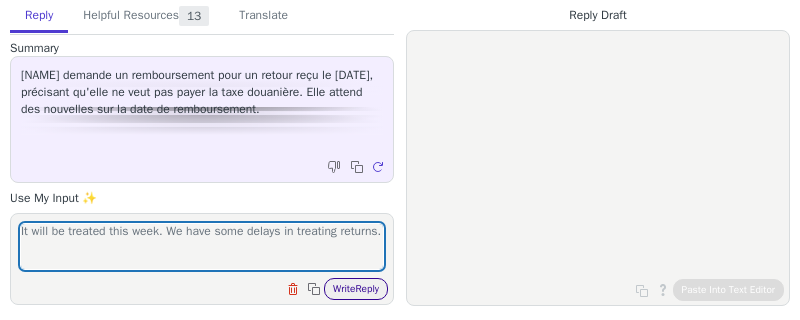 type on "It will be treated this week. We have some delays in treating returns." 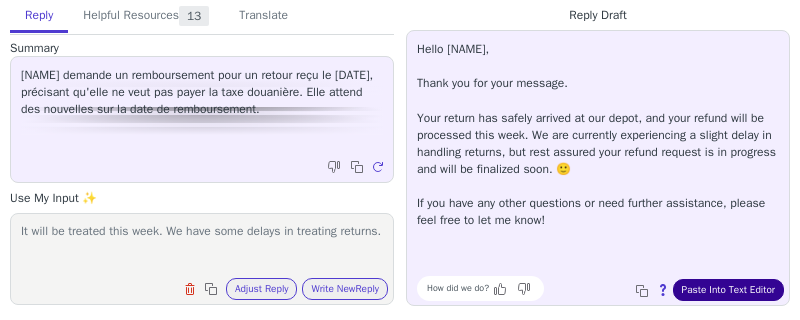 click on "Paste Into Text Editor" at bounding box center [728, 290] 